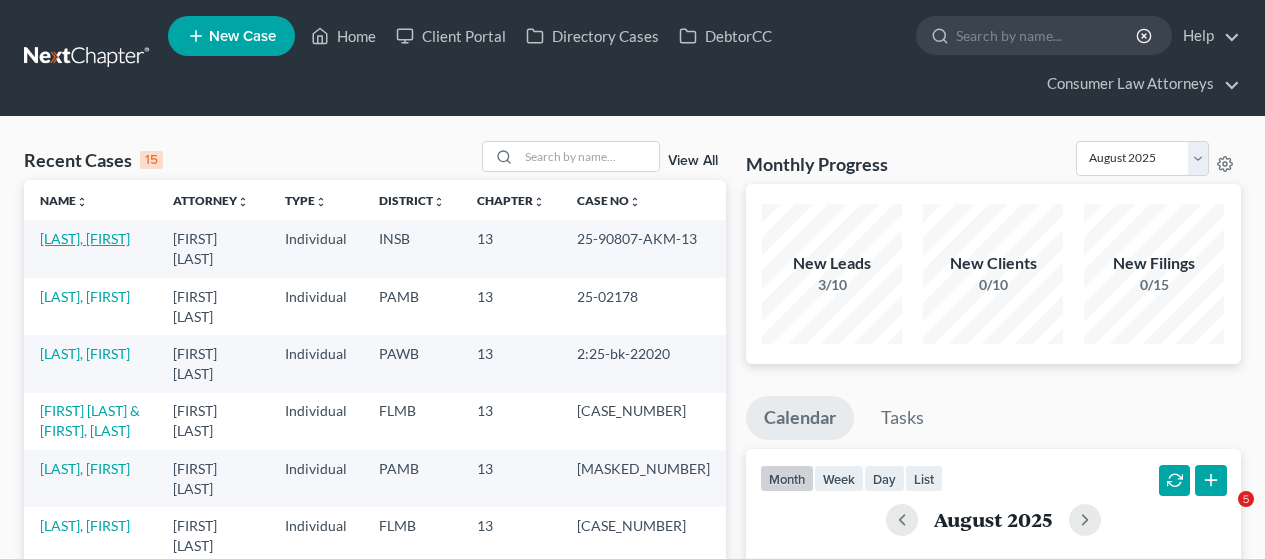 scroll, scrollTop: 0, scrollLeft: 0, axis: both 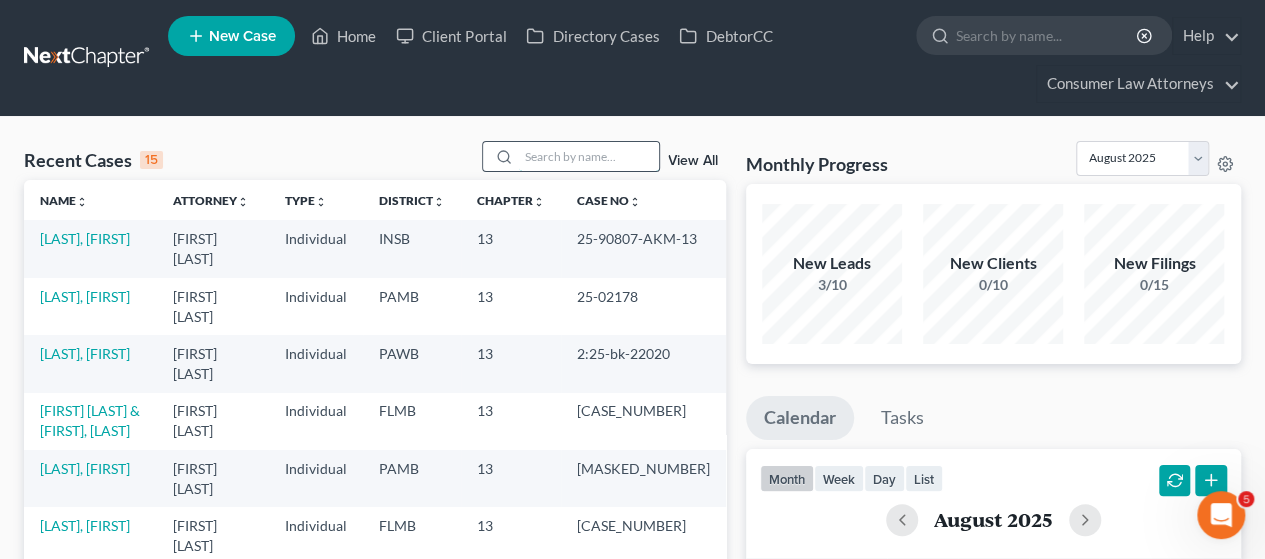 click at bounding box center (589, 156) 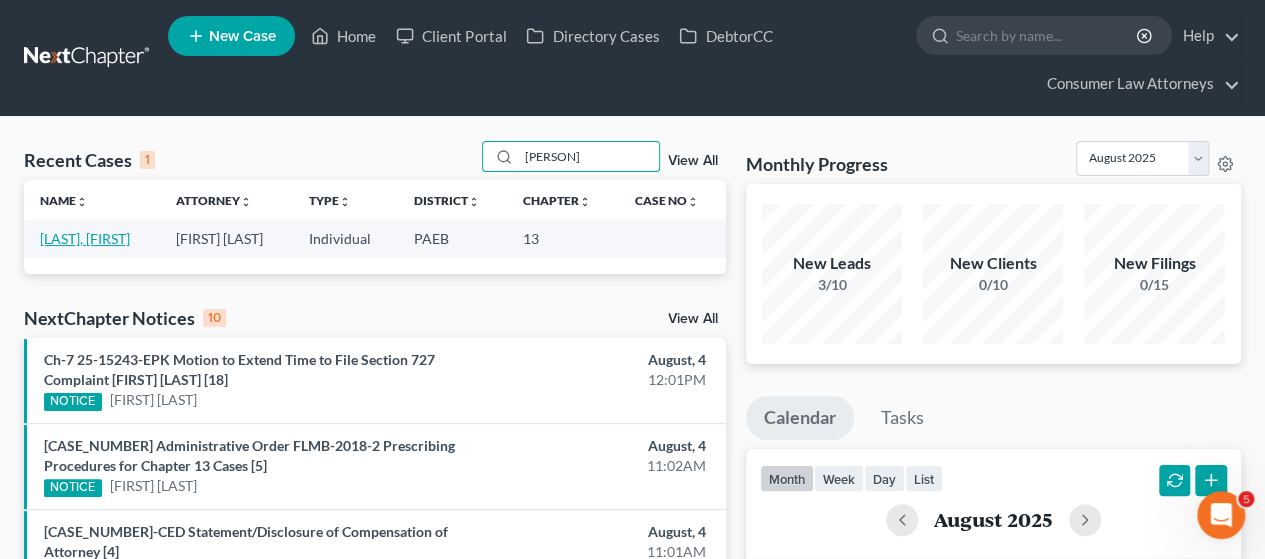 type on "[PERSON]" 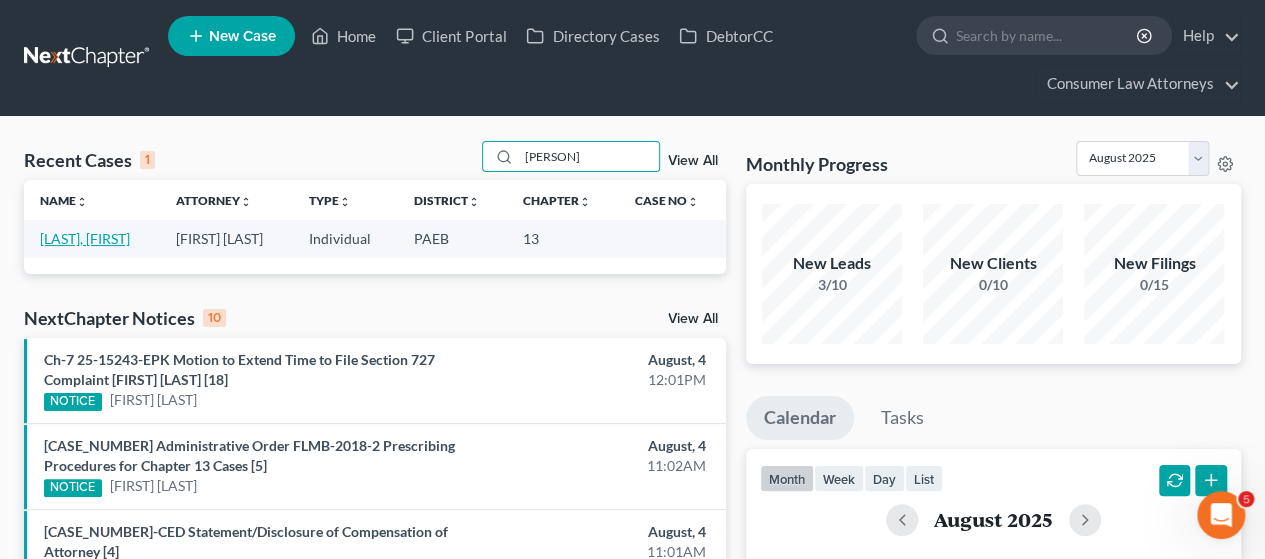 click on "[LAST], [FIRST]" at bounding box center (85, 238) 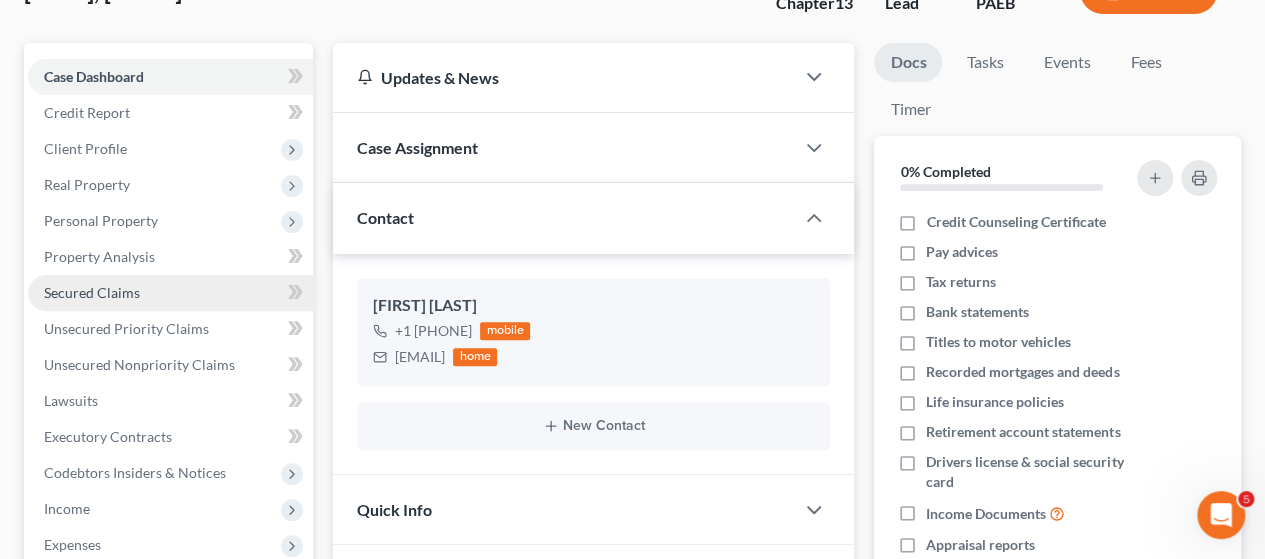 scroll, scrollTop: 200, scrollLeft: 0, axis: vertical 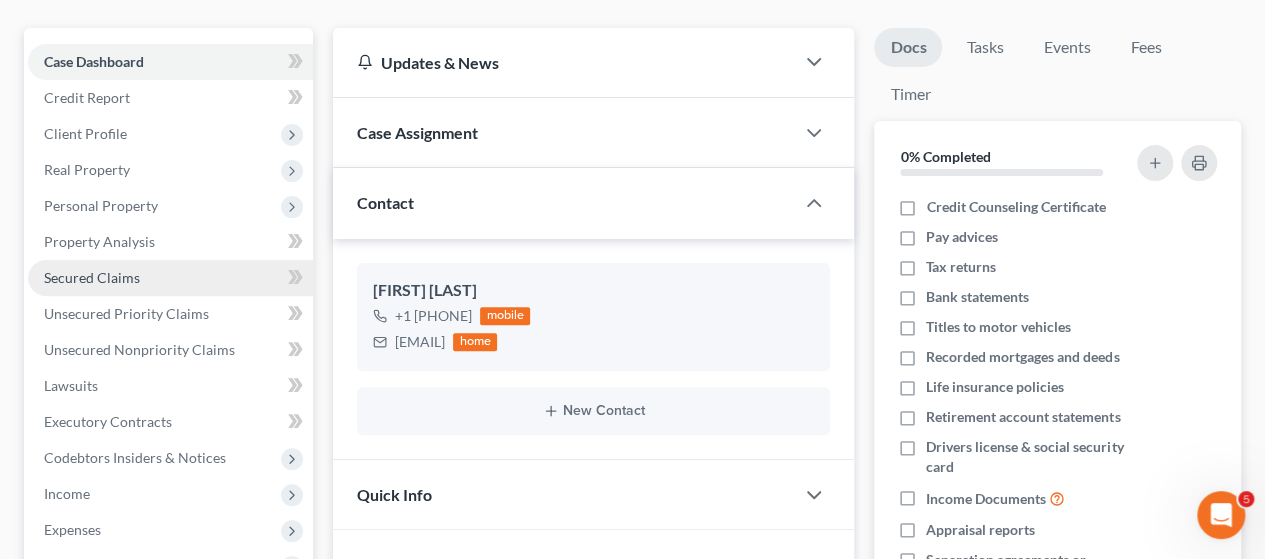 click on "Secured Claims" at bounding box center (92, 277) 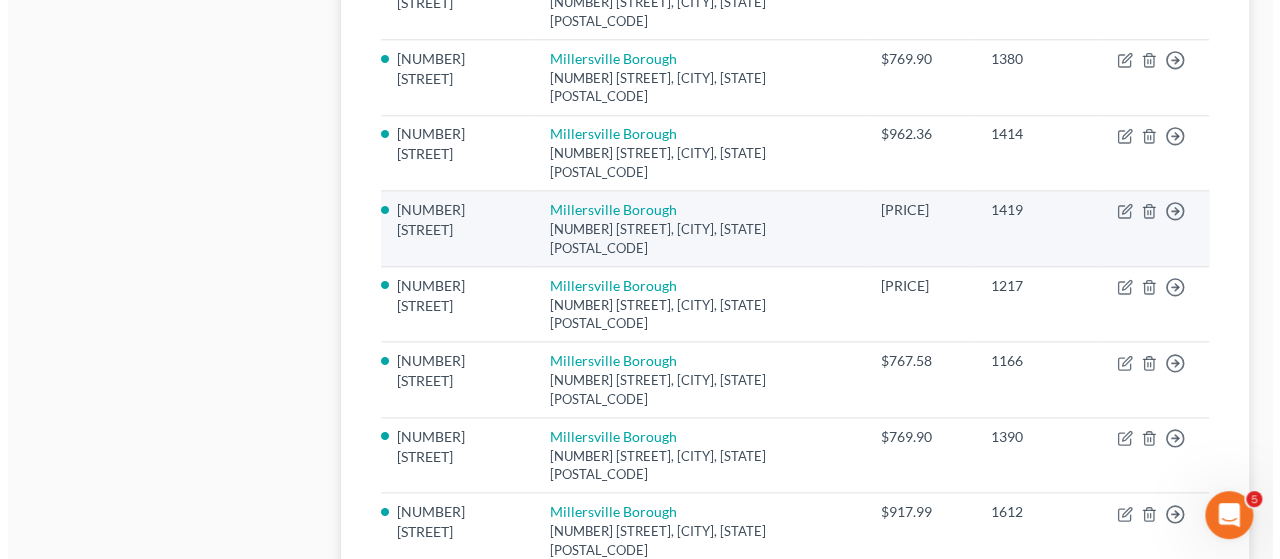 scroll, scrollTop: 1087, scrollLeft: 0, axis: vertical 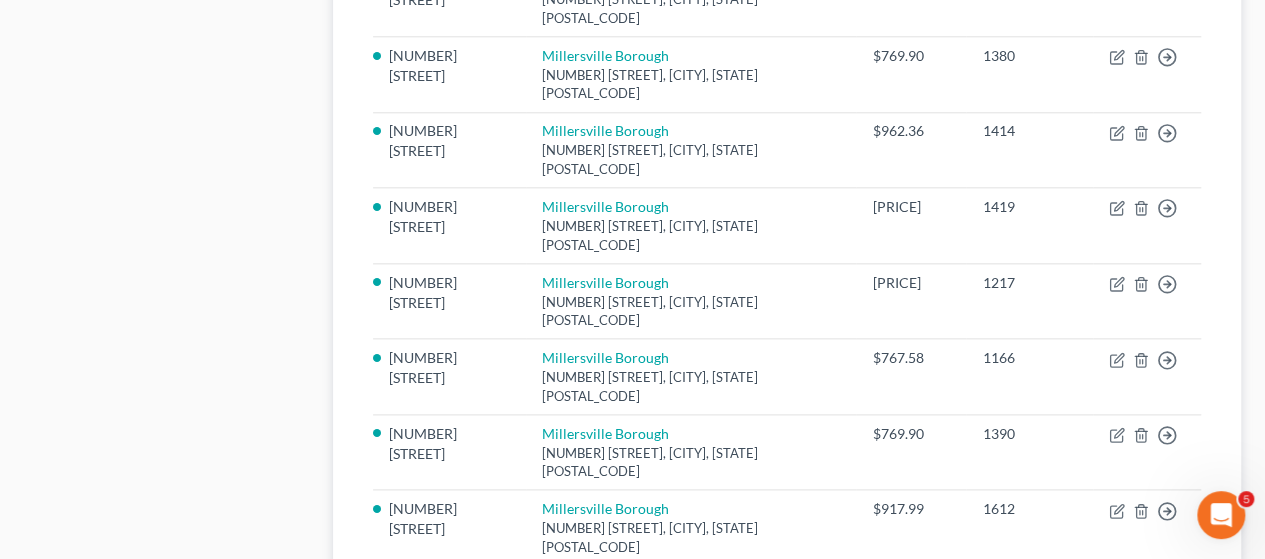 click 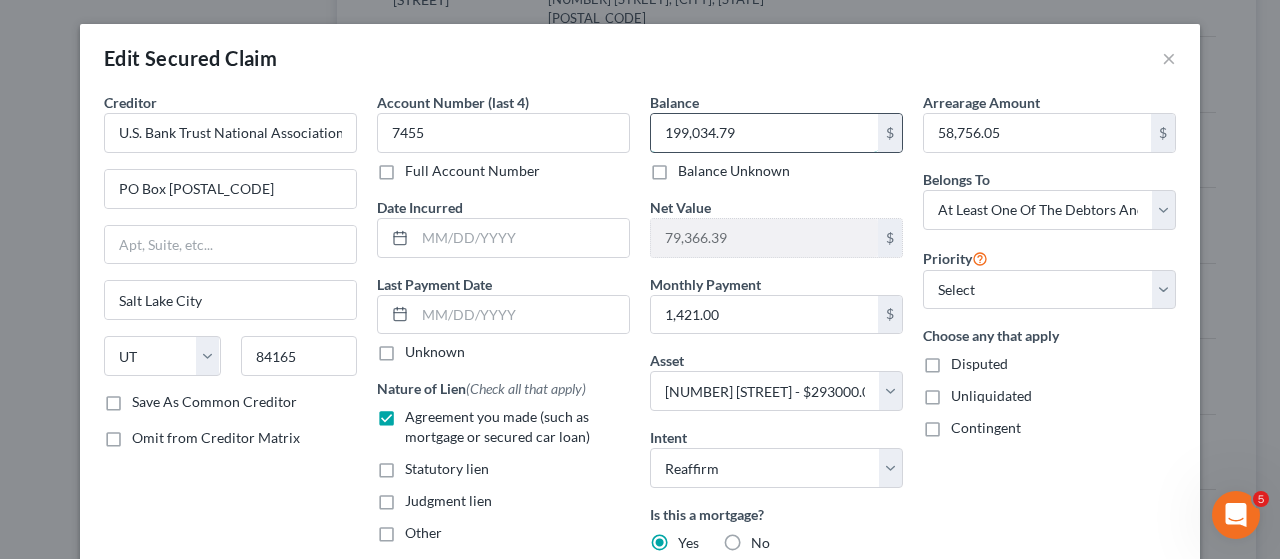 click on "199,034.79" at bounding box center (764, 133) 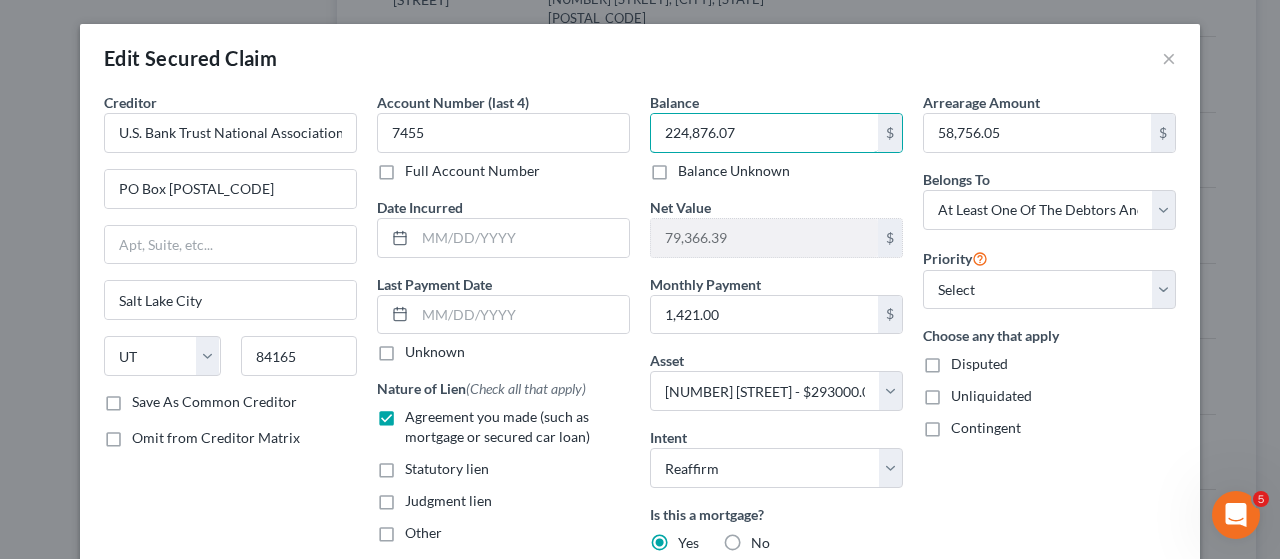 type on "224,876.07" 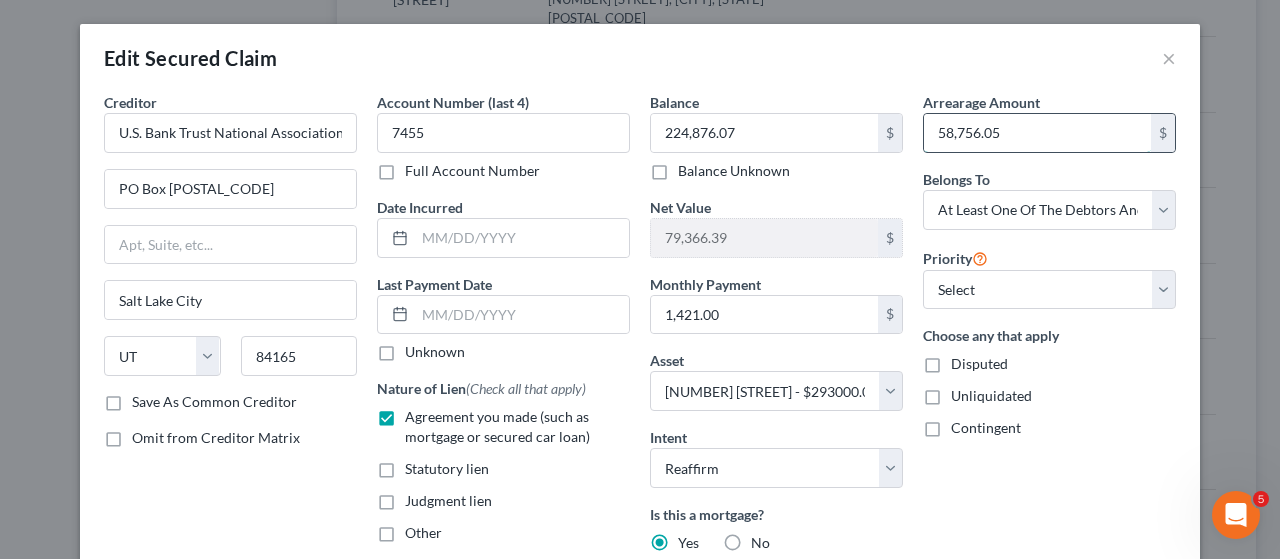 click on "58,756.05" at bounding box center [1037, 133] 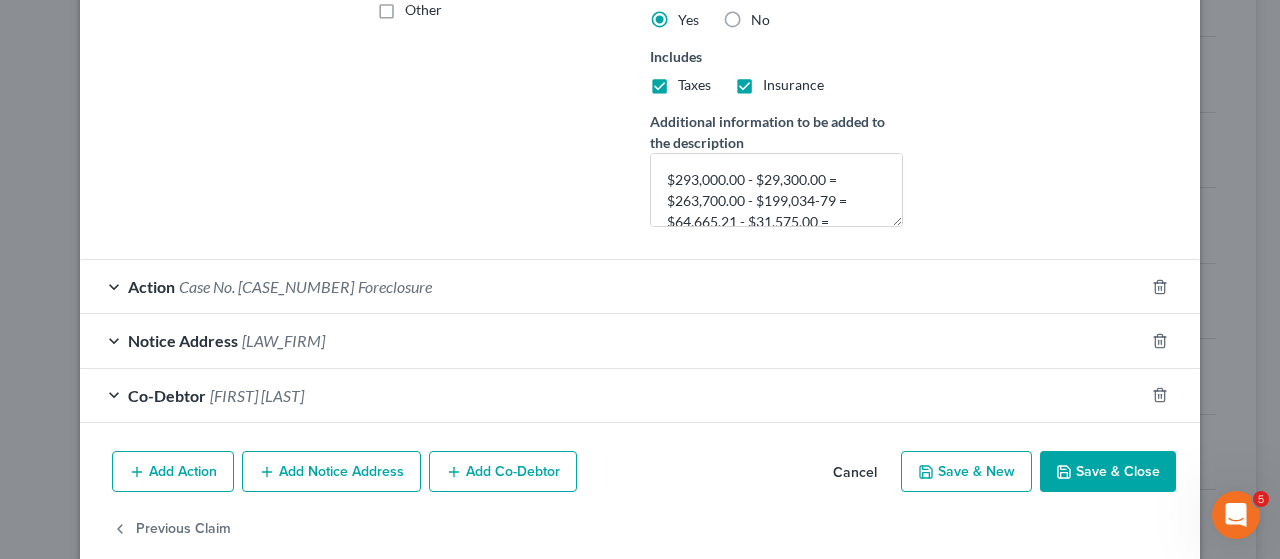 scroll, scrollTop: 548, scrollLeft: 0, axis: vertical 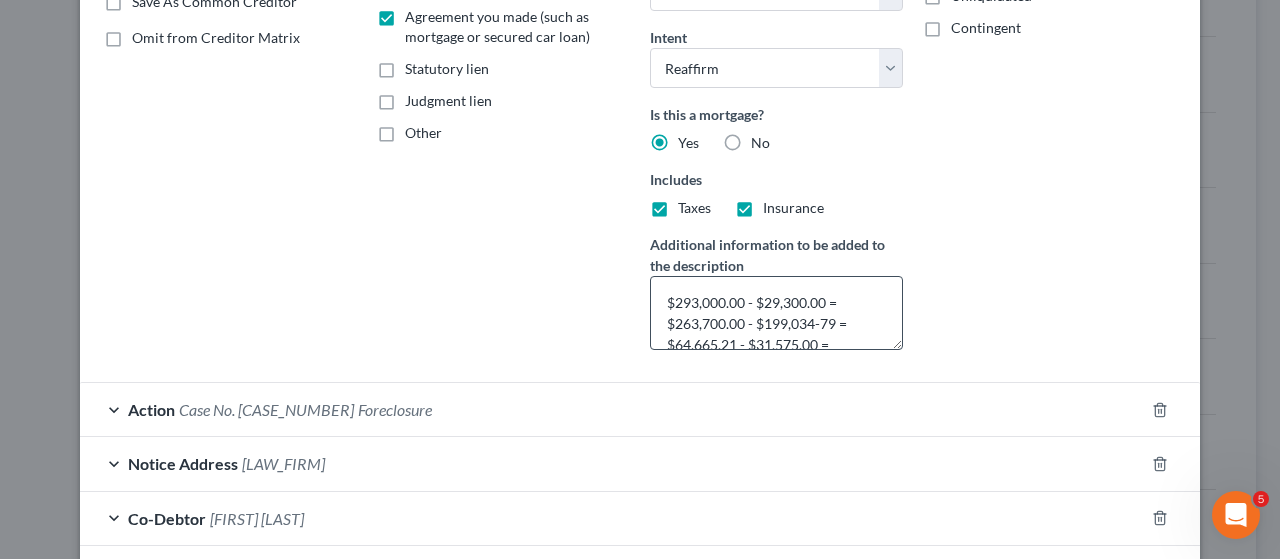 type on "25,841.28" 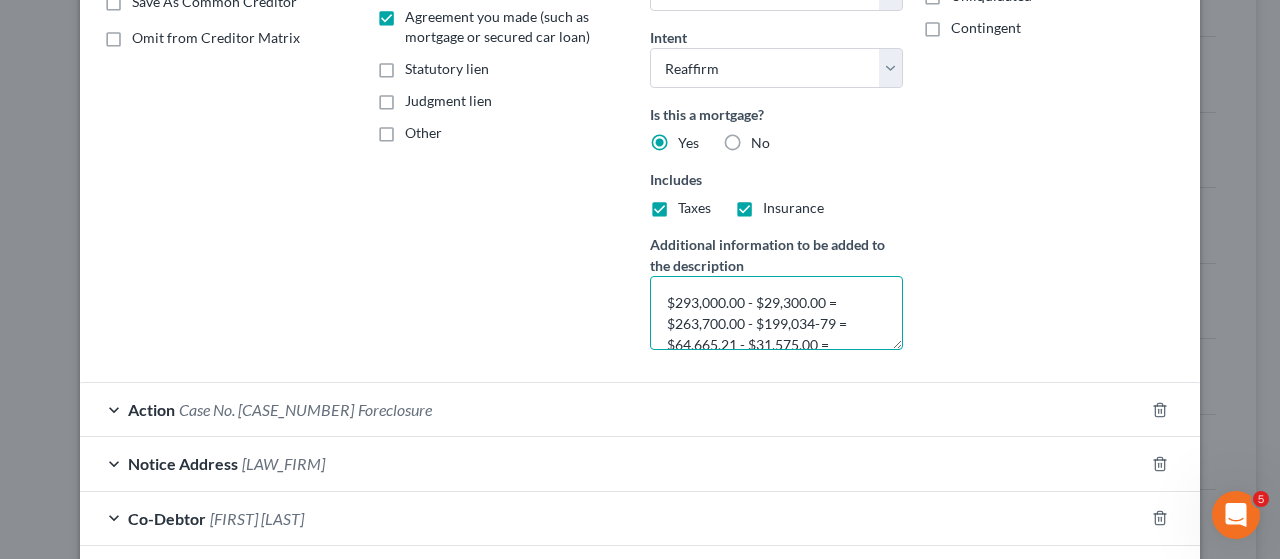 drag, startPoint x: 758, startPoint y: 318, endPoint x: 853, endPoint y: 322, distance: 95.084175 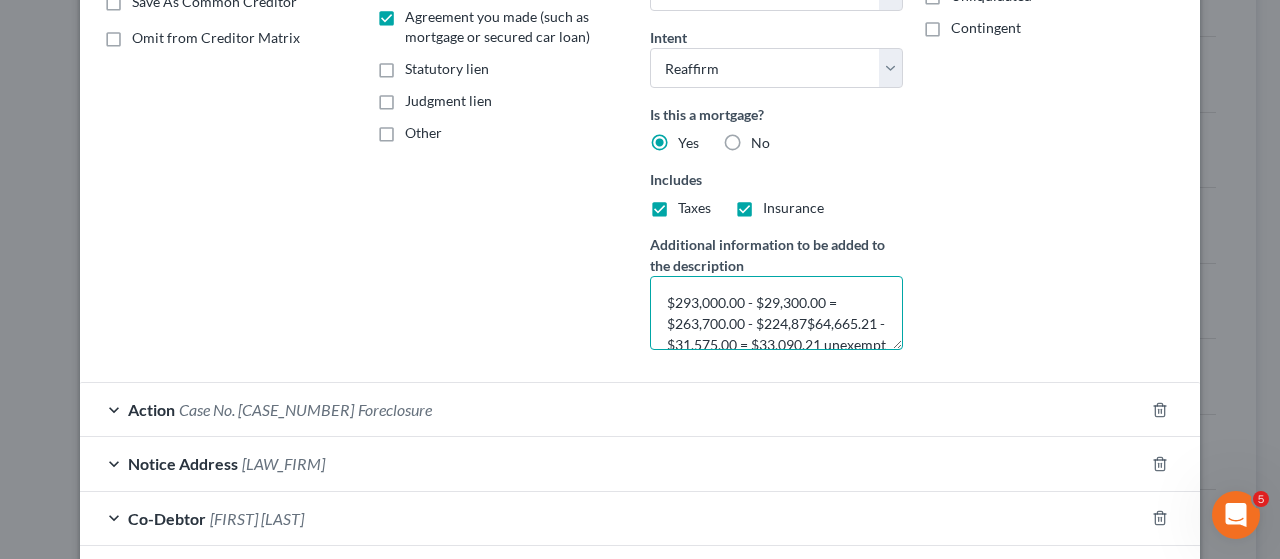 scroll, scrollTop: 4, scrollLeft: 0, axis: vertical 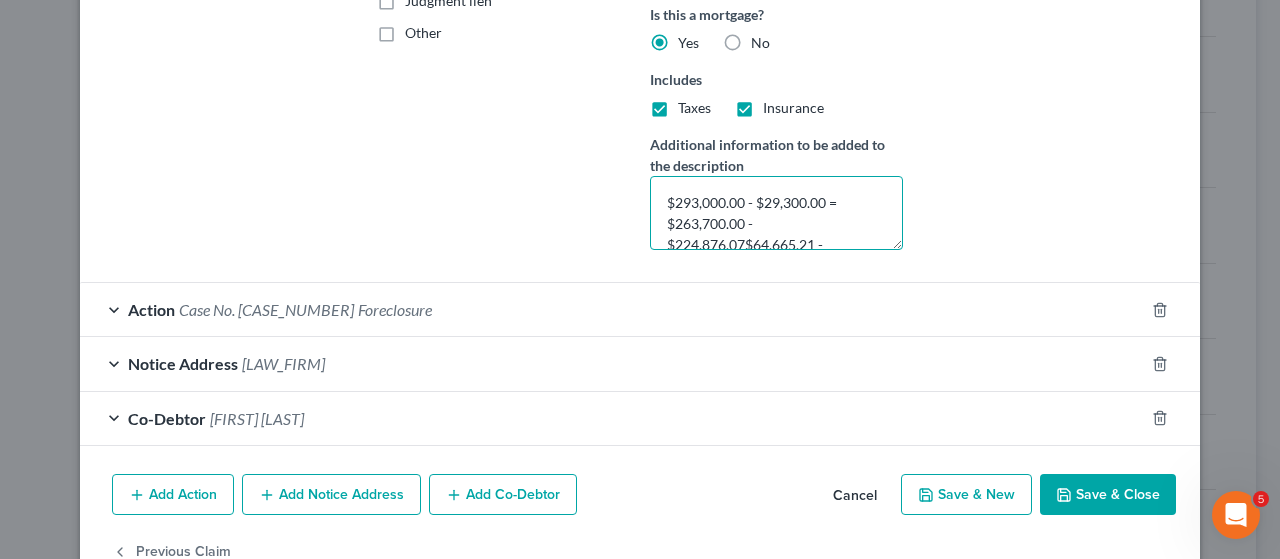 drag, startPoint x: 747, startPoint y: 181, endPoint x: 808, endPoint y: 202, distance: 64.513565 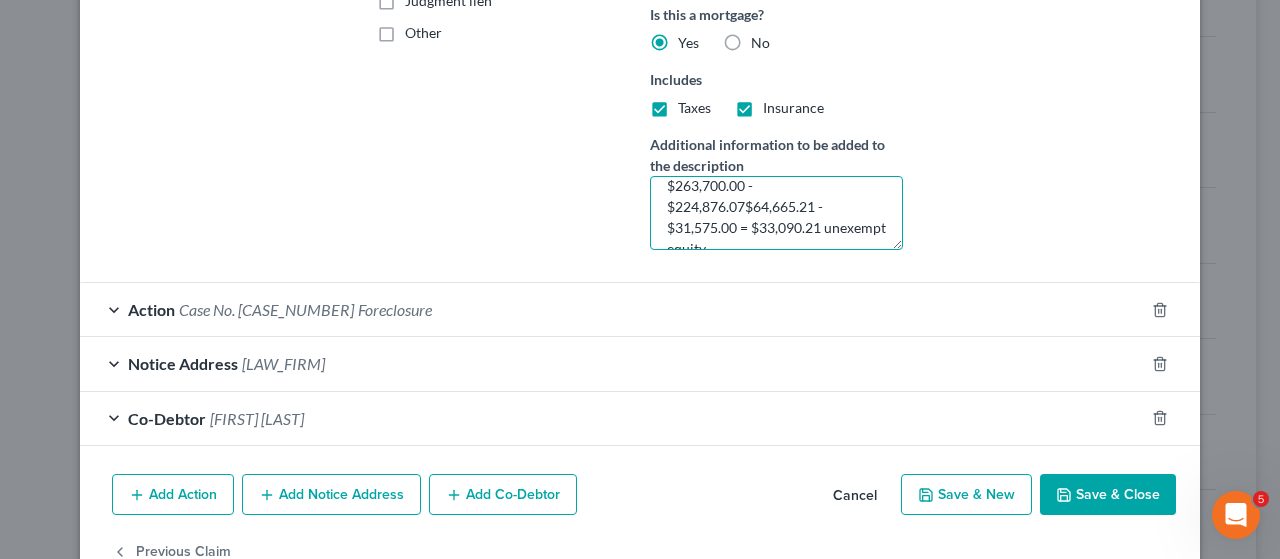 scroll, scrollTop: 62, scrollLeft: 0, axis: vertical 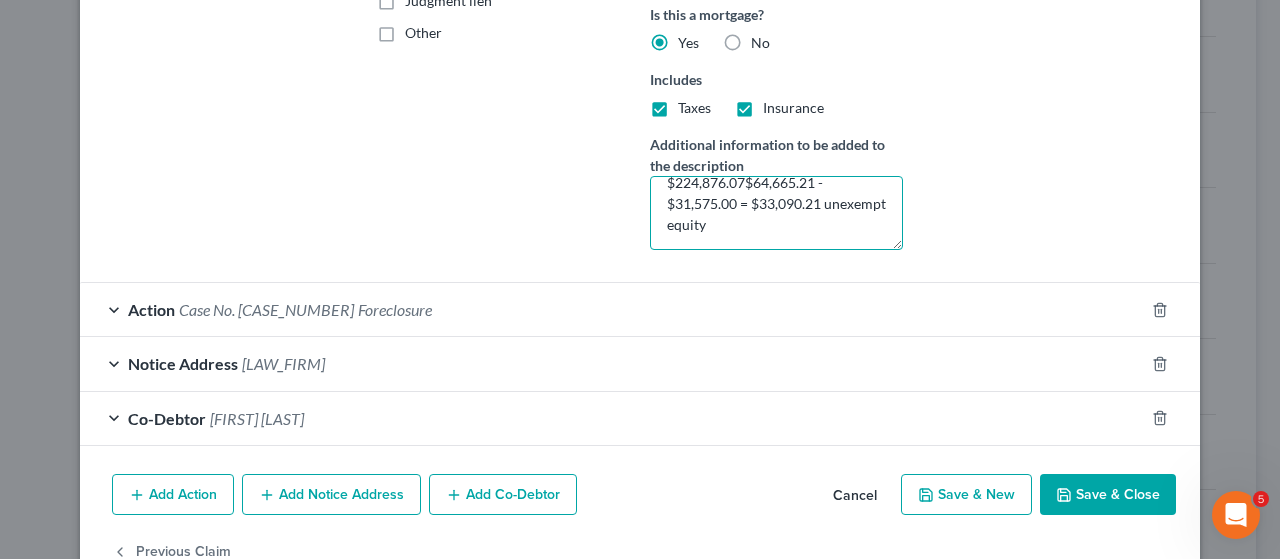 click on "$293,000.00 - $29,300.00 = $263,700.00 - $224,876.07$64,665.21 - $31,575.00 = $33,090.21 unexempt equity" at bounding box center (776, 213) 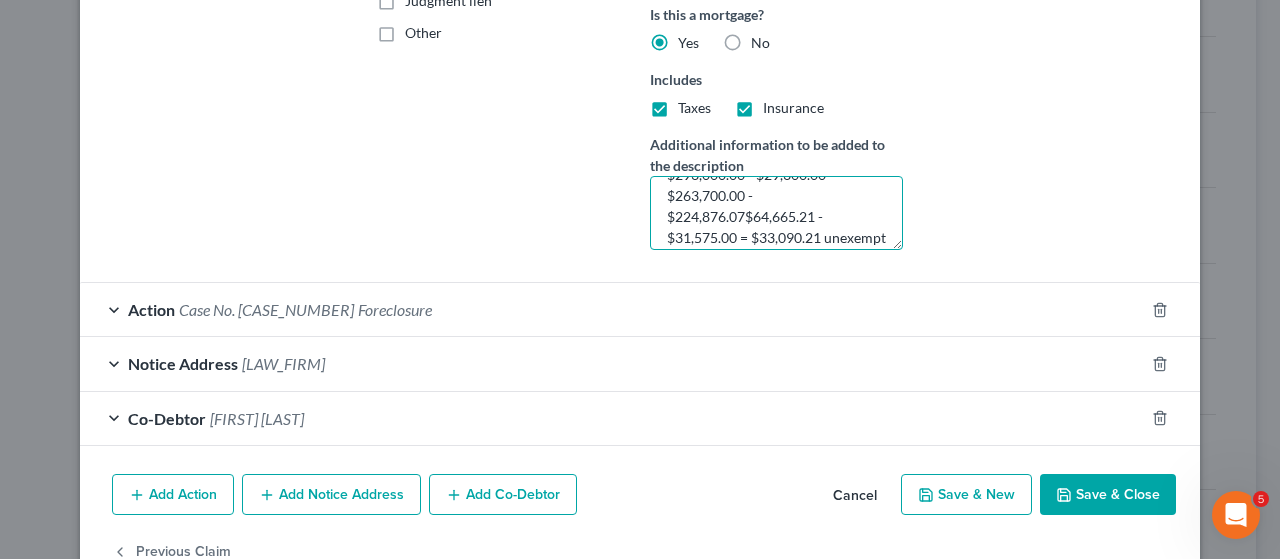 scroll, scrollTop: 0, scrollLeft: 0, axis: both 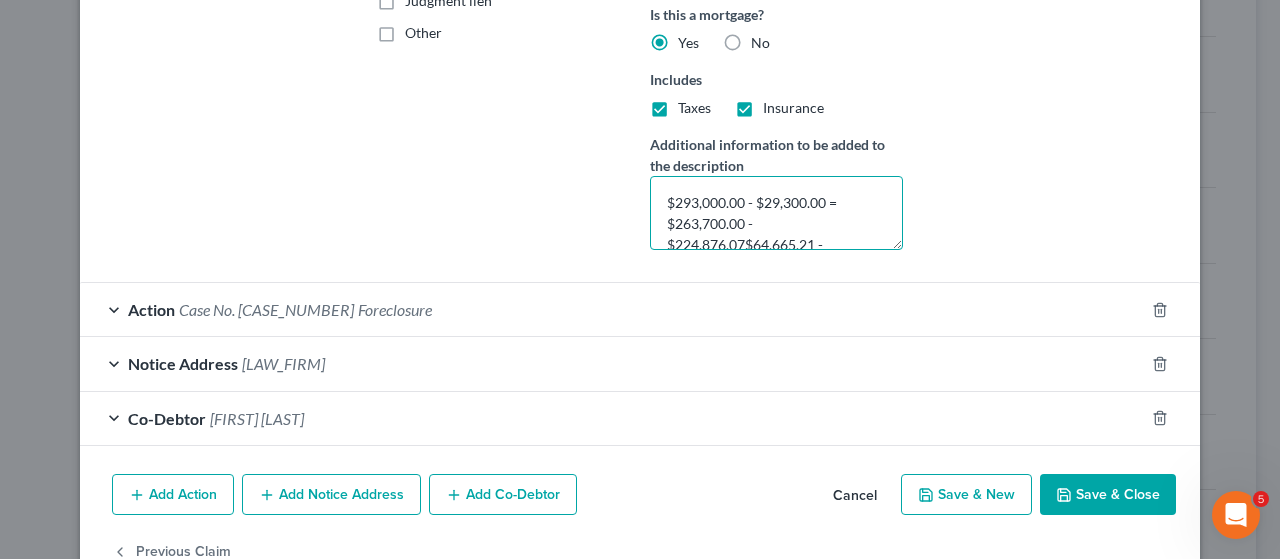 drag, startPoint x: 748, startPoint y: 178, endPoint x: 808, endPoint y: 204, distance: 65.39113 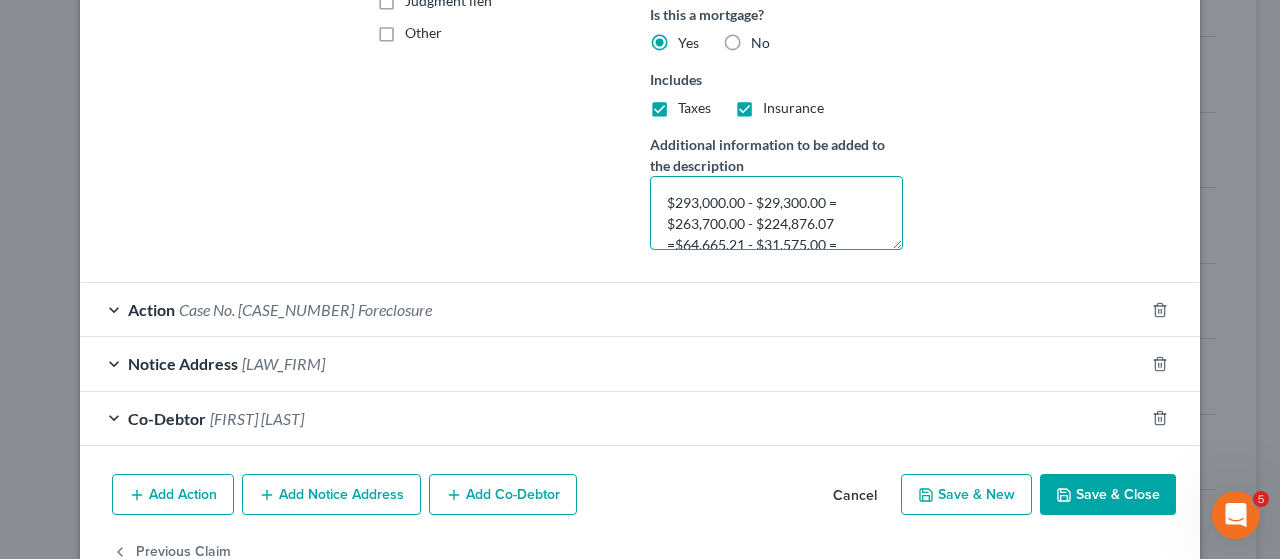 scroll, scrollTop: 4, scrollLeft: 0, axis: vertical 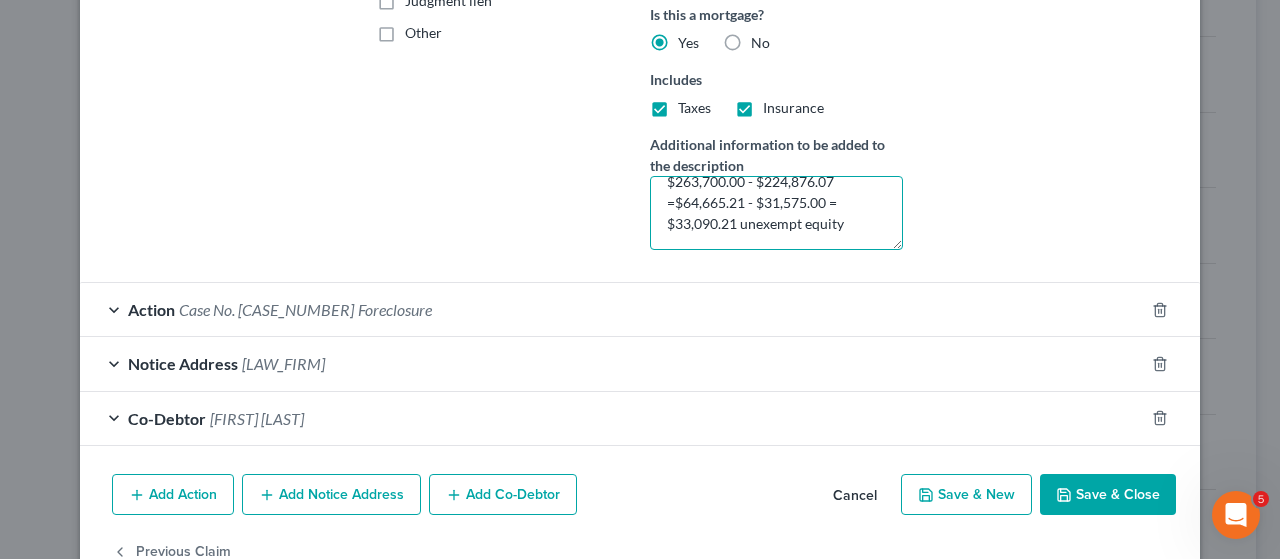 drag, startPoint x: 682, startPoint y: 231, endPoint x: 734, endPoint y: 198, distance: 61.587337 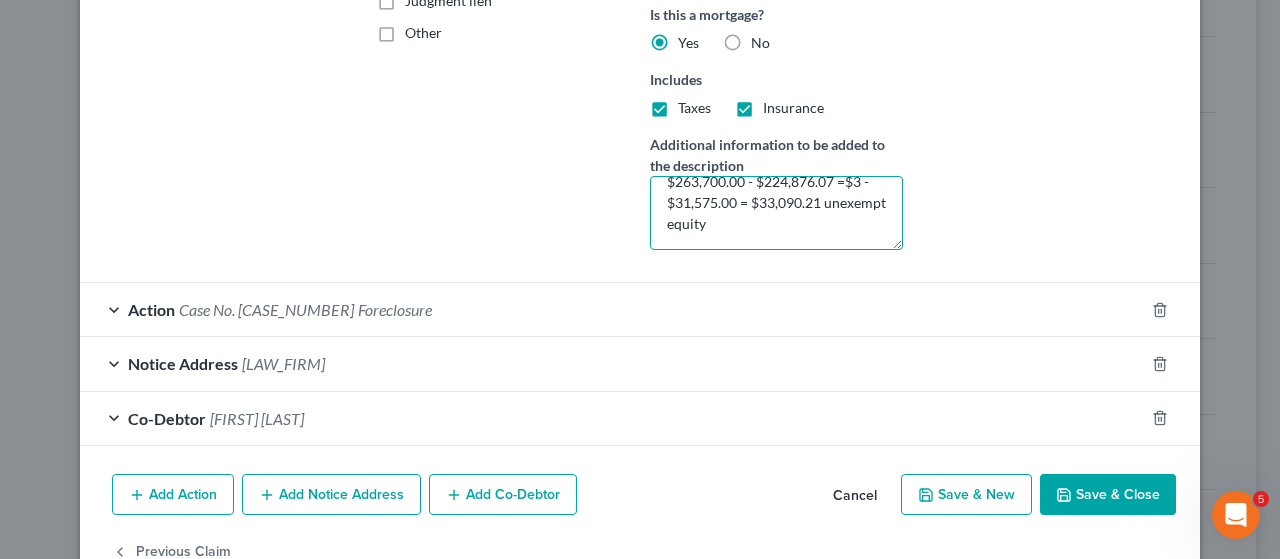 scroll, scrollTop: 37, scrollLeft: 0, axis: vertical 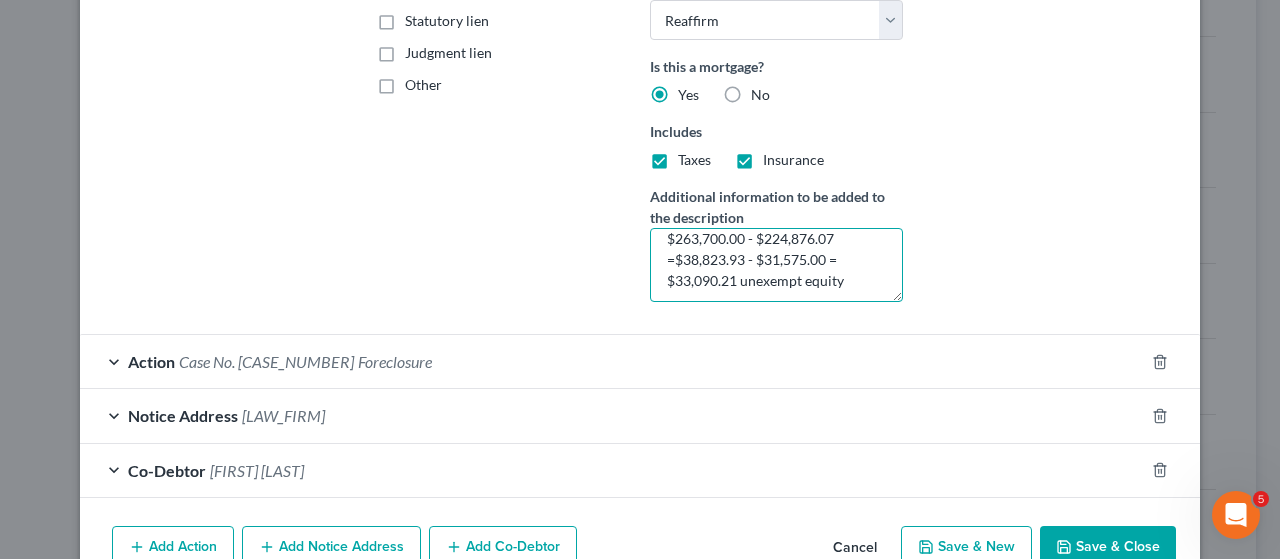drag, startPoint x: 755, startPoint y: 254, endPoint x: 828, endPoint y: 258, distance: 73.109505 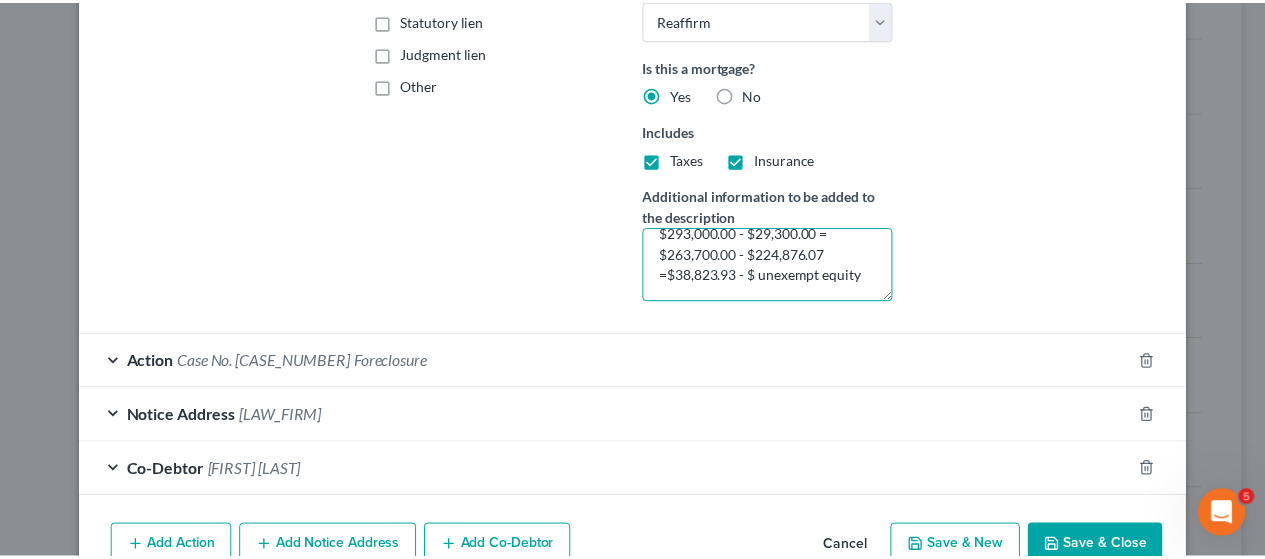 scroll, scrollTop: 21, scrollLeft: 0, axis: vertical 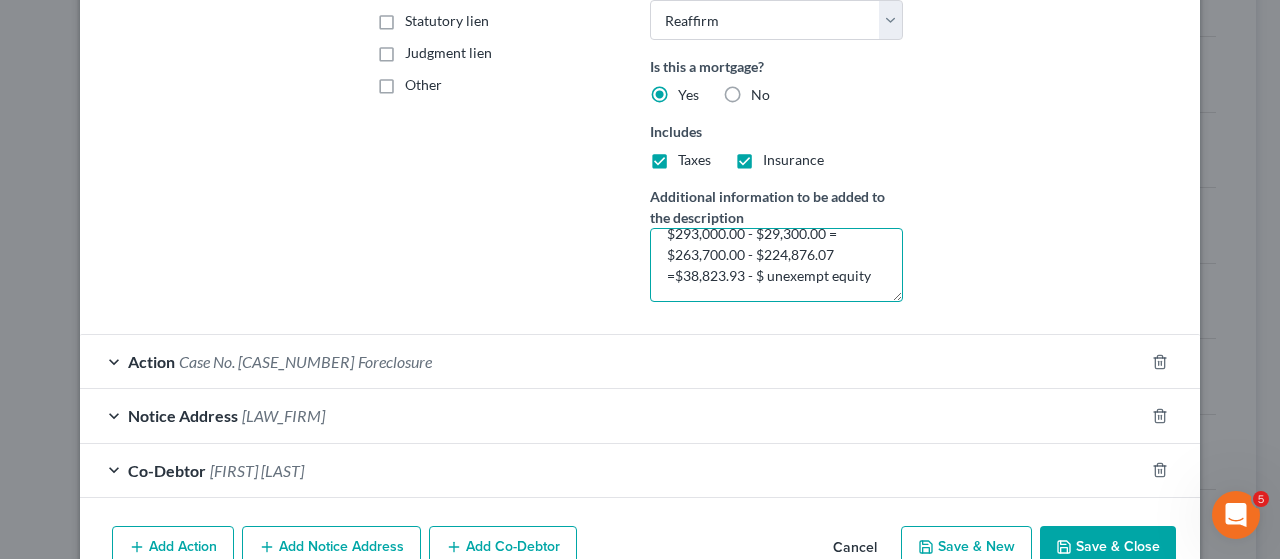 type on "$293,000.00 - $29,300.00 = $263,700.00 - $224,876.07 =$38,823.93 - $ unexempt equity" 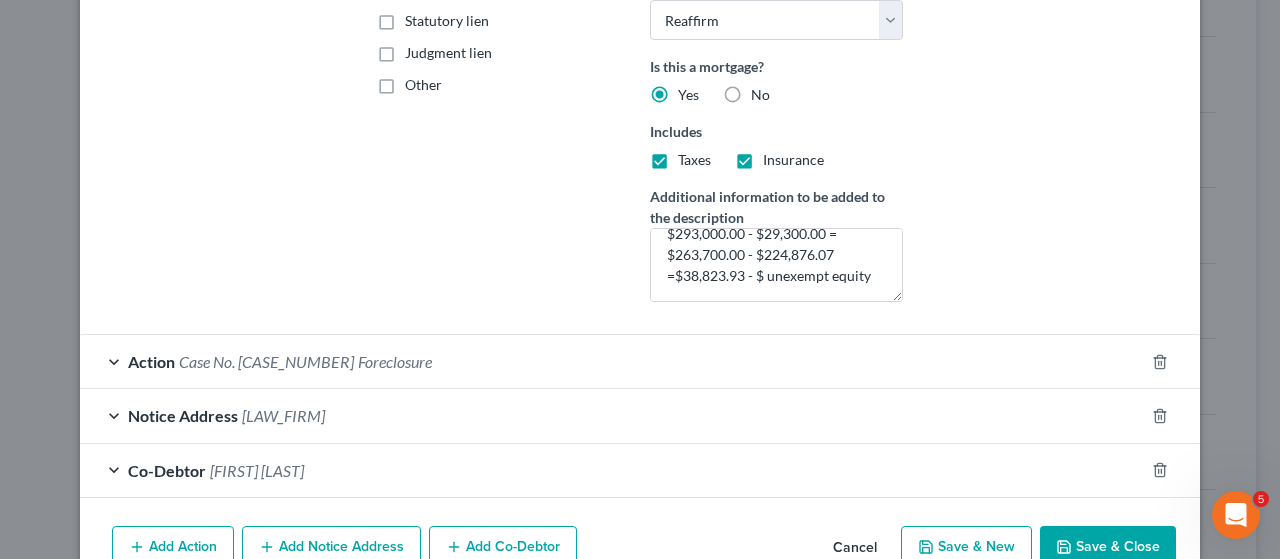 click on "Save & Close" at bounding box center (1108, 547) 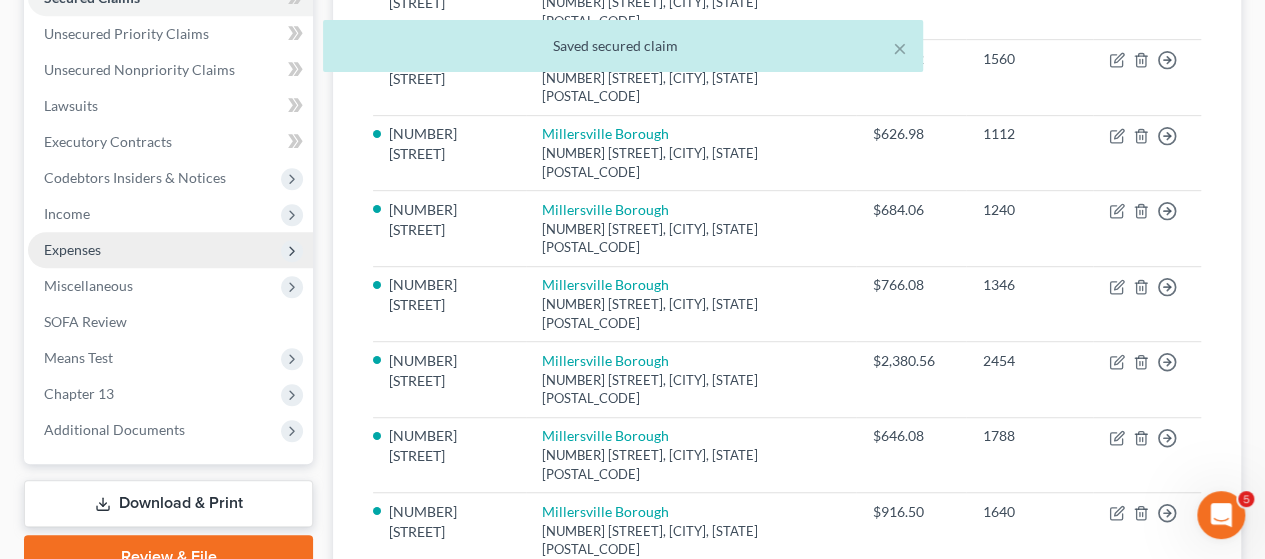scroll, scrollTop: 287, scrollLeft: 0, axis: vertical 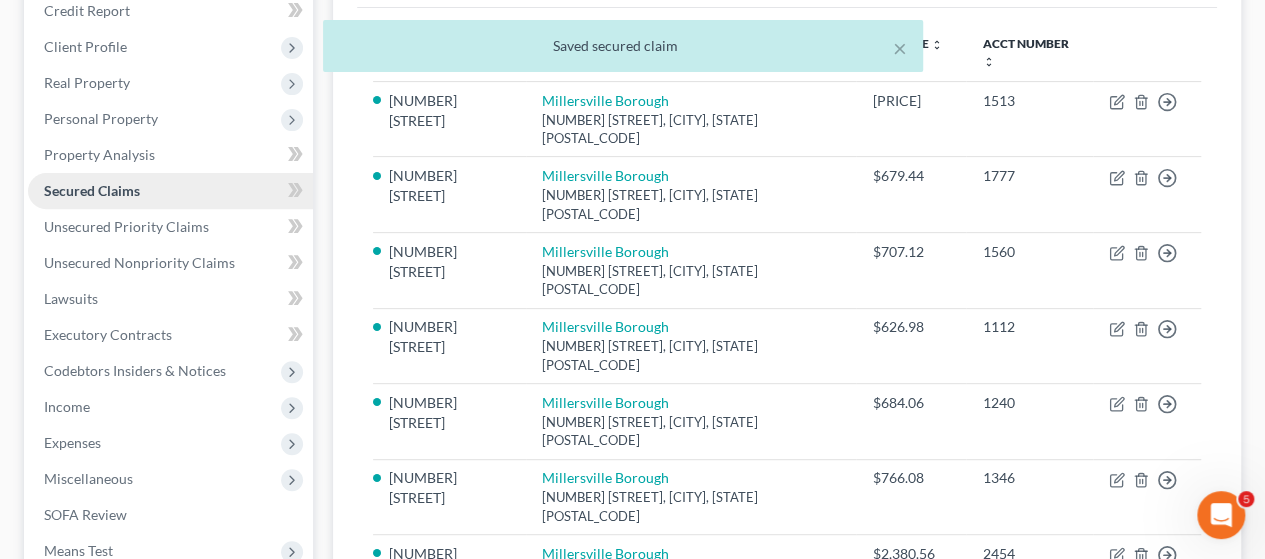 click on "Secured Claims" at bounding box center (92, 190) 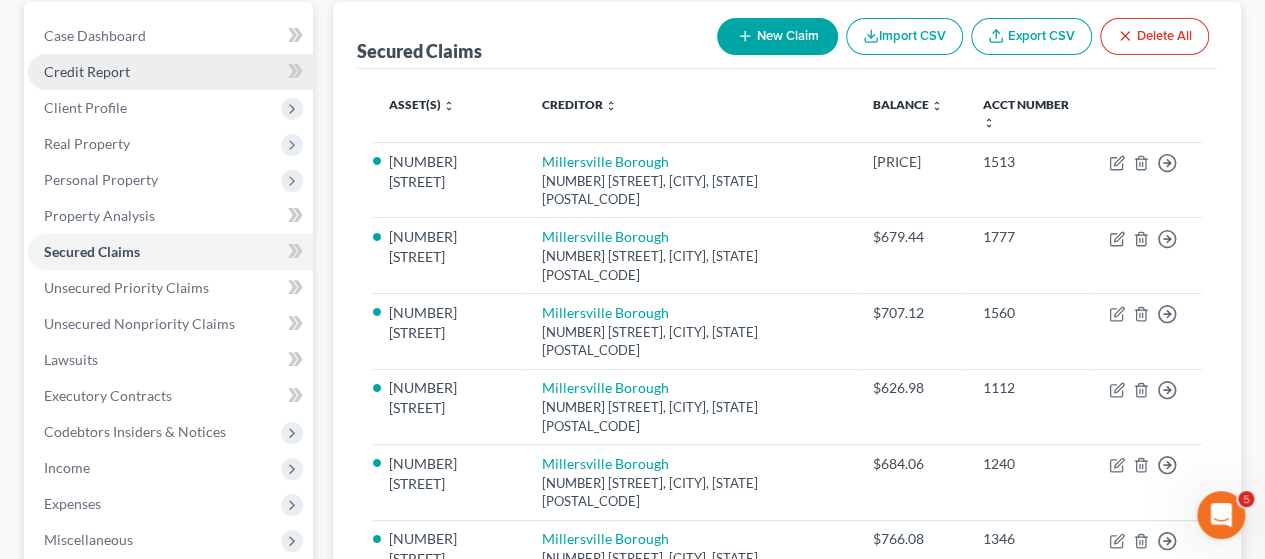 scroll, scrollTop: 187, scrollLeft: 0, axis: vertical 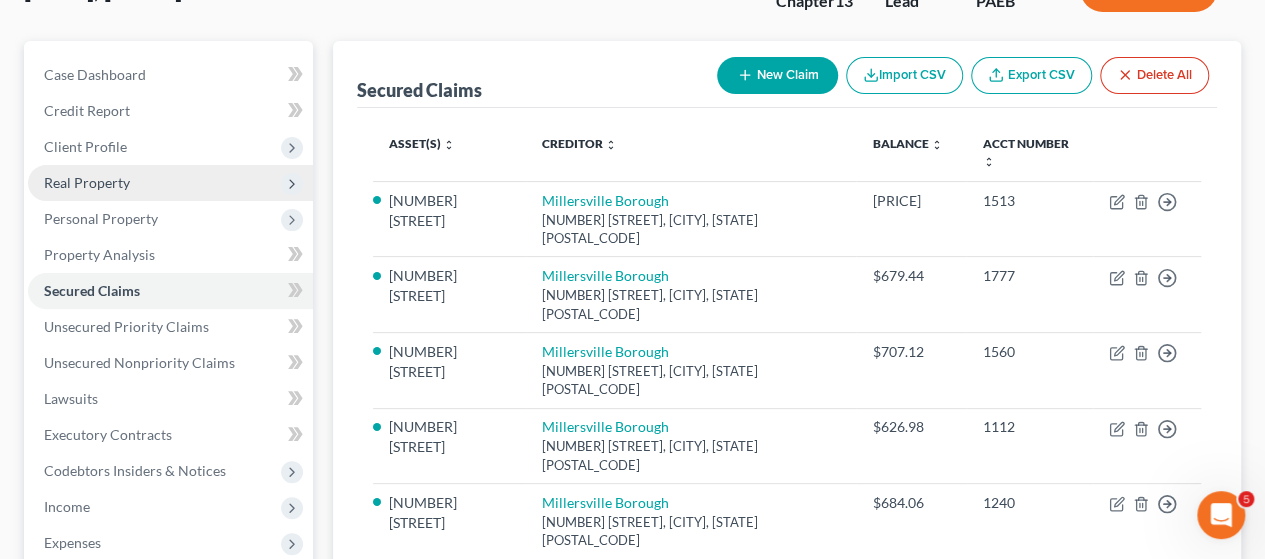click on "Real Property" at bounding box center (87, 182) 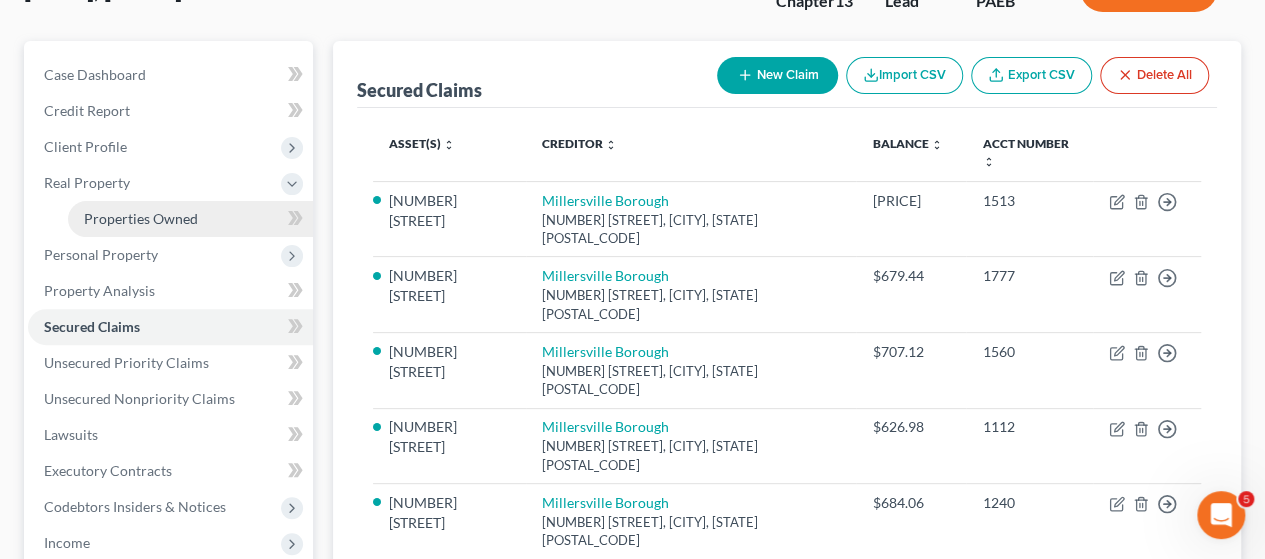 click on "Properties Owned" at bounding box center (141, 218) 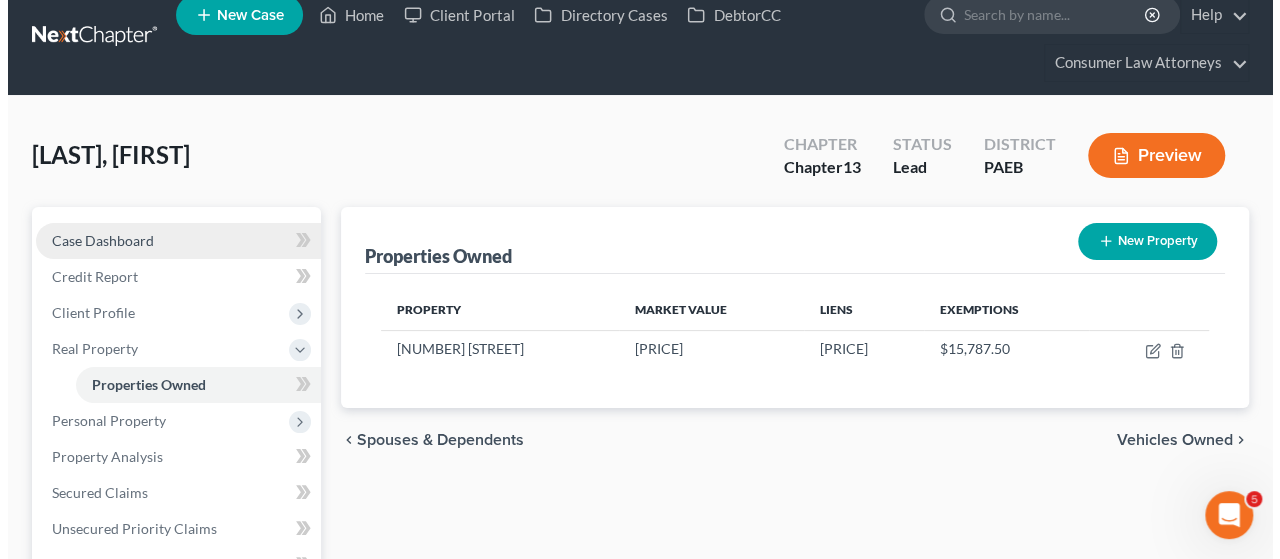 scroll, scrollTop: 0, scrollLeft: 0, axis: both 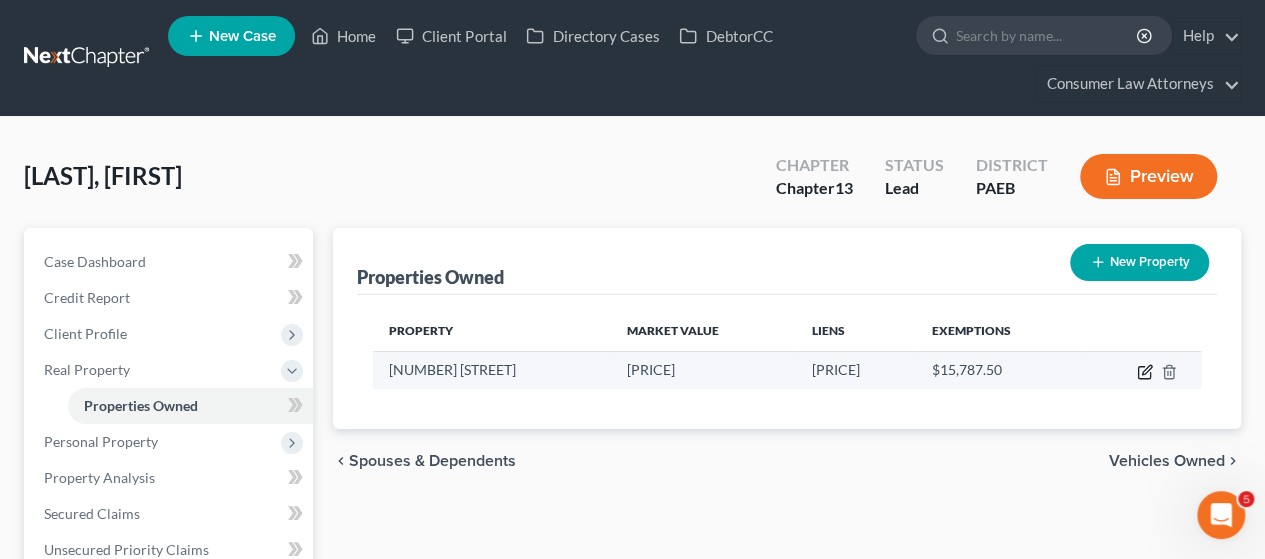 click 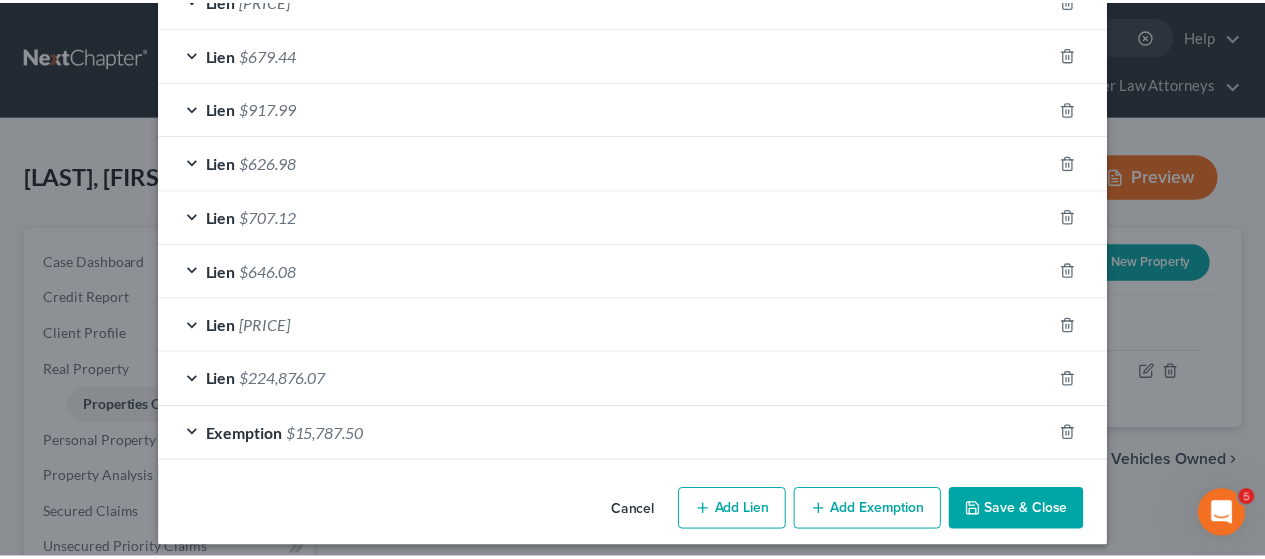 scroll, scrollTop: 1129, scrollLeft: 0, axis: vertical 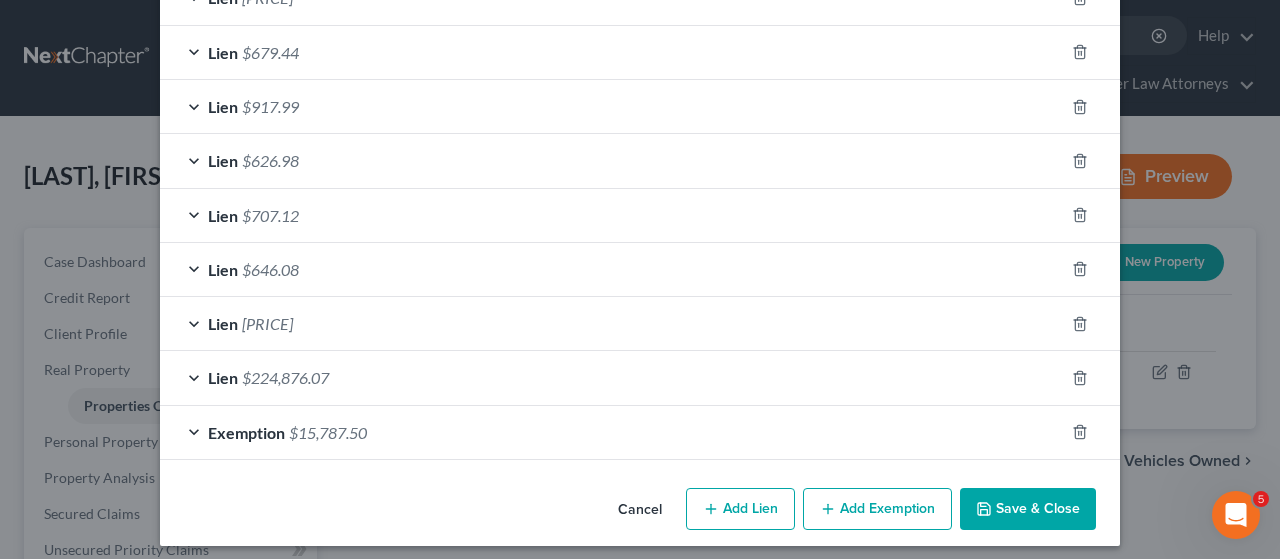 click on "Save & Close" at bounding box center (1028, 509) 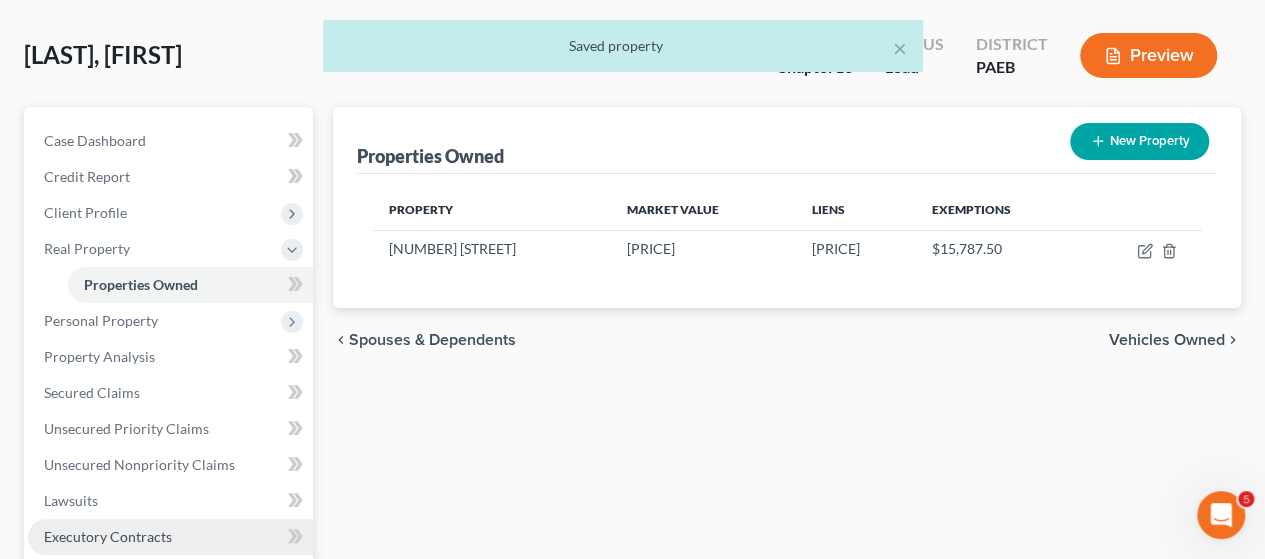 scroll, scrollTop: 300, scrollLeft: 0, axis: vertical 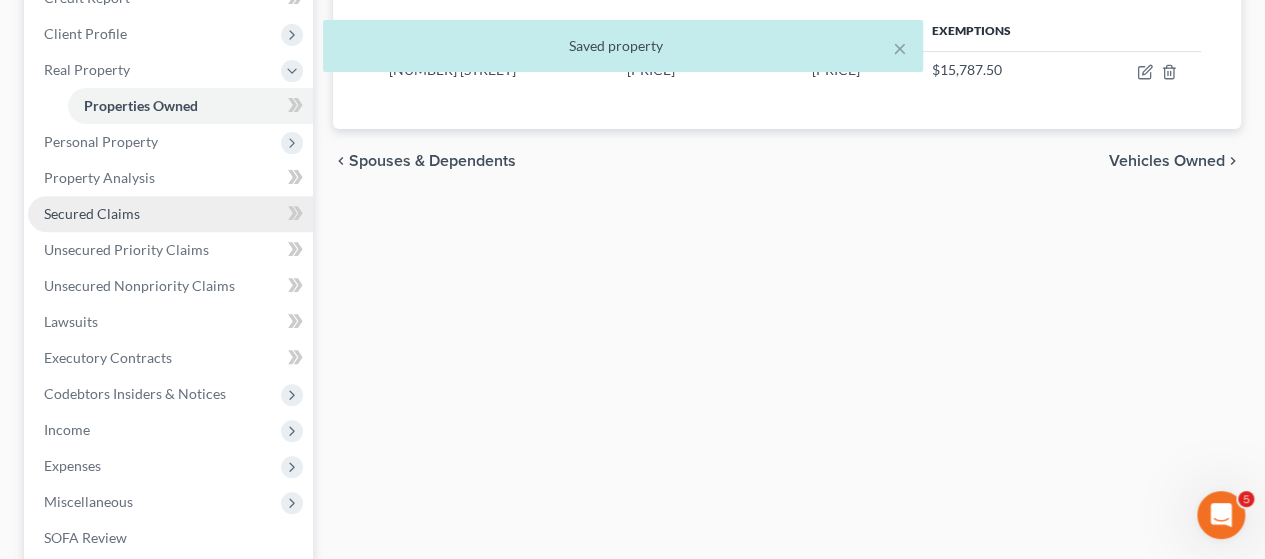 click on "Secured Claims" at bounding box center (92, 213) 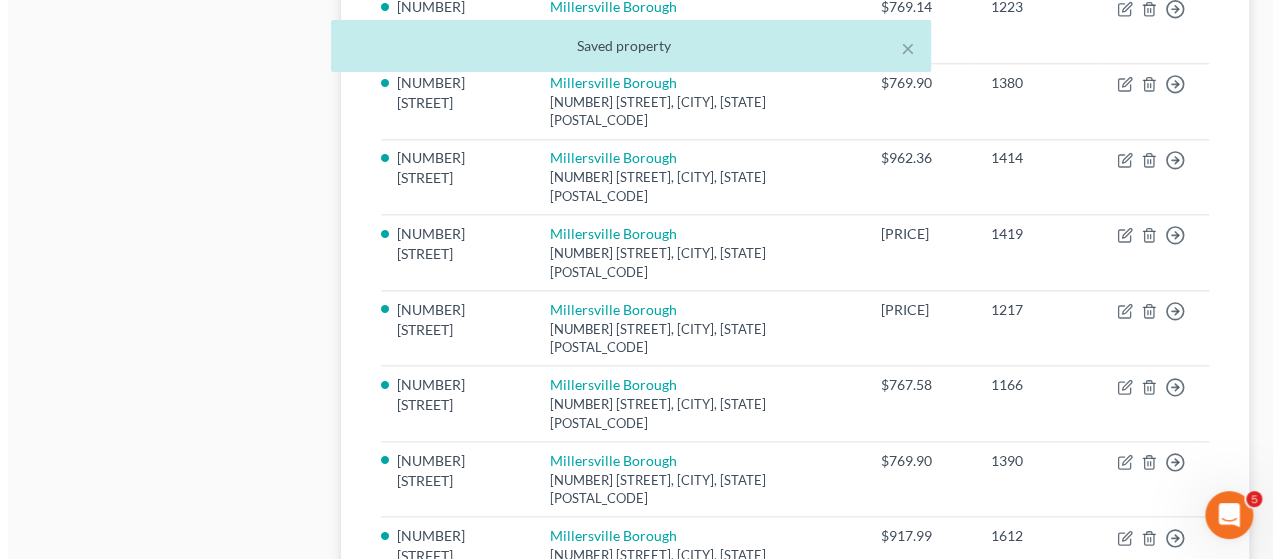 scroll, scrollTop: 1087, scrollLeft: 0, axis: vertical 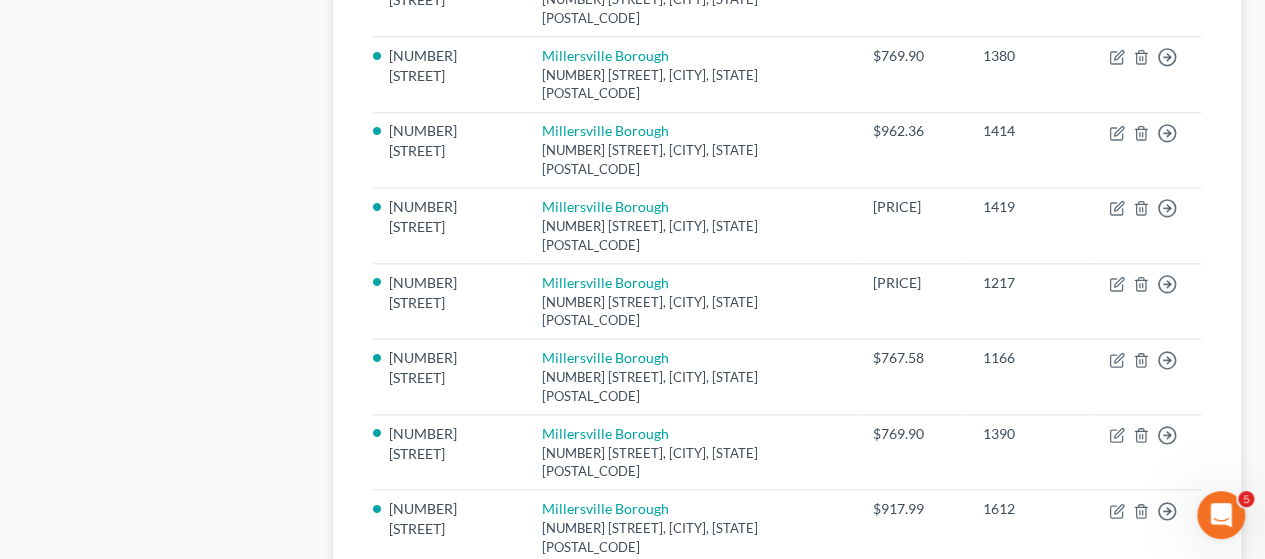 click 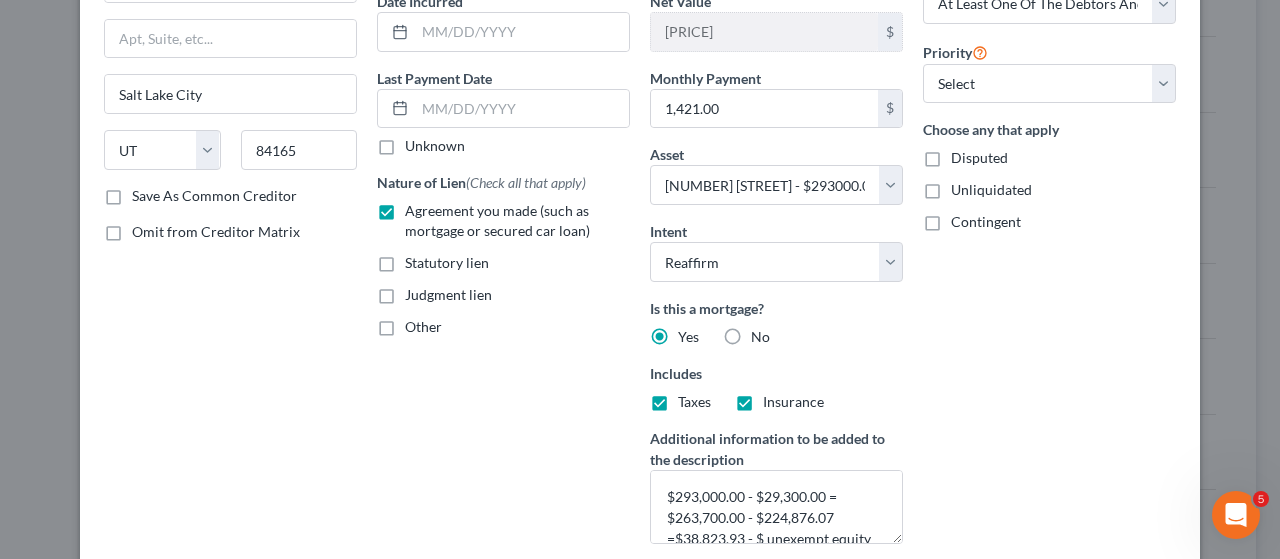 scroll, scrollTop: 500, scrollLeft: 0, axis: vertical 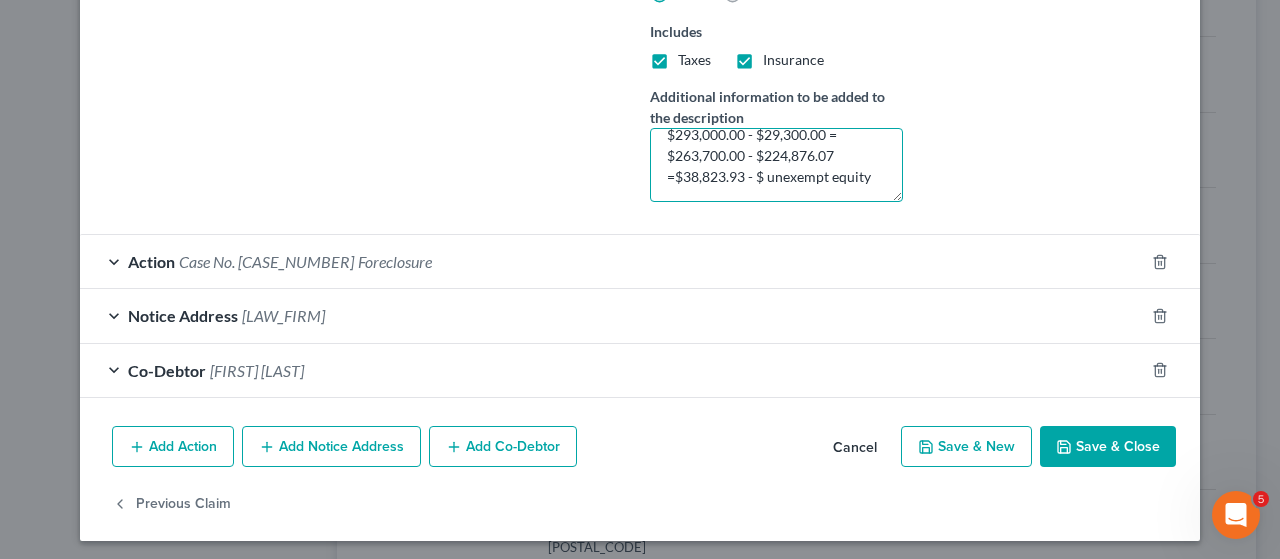 click on "$293,000.00 - $29,300.00 = $263,700.00 - $224,876.07 =$38,823.93 - $ unexempt equity" at bounding box center (776, 165) 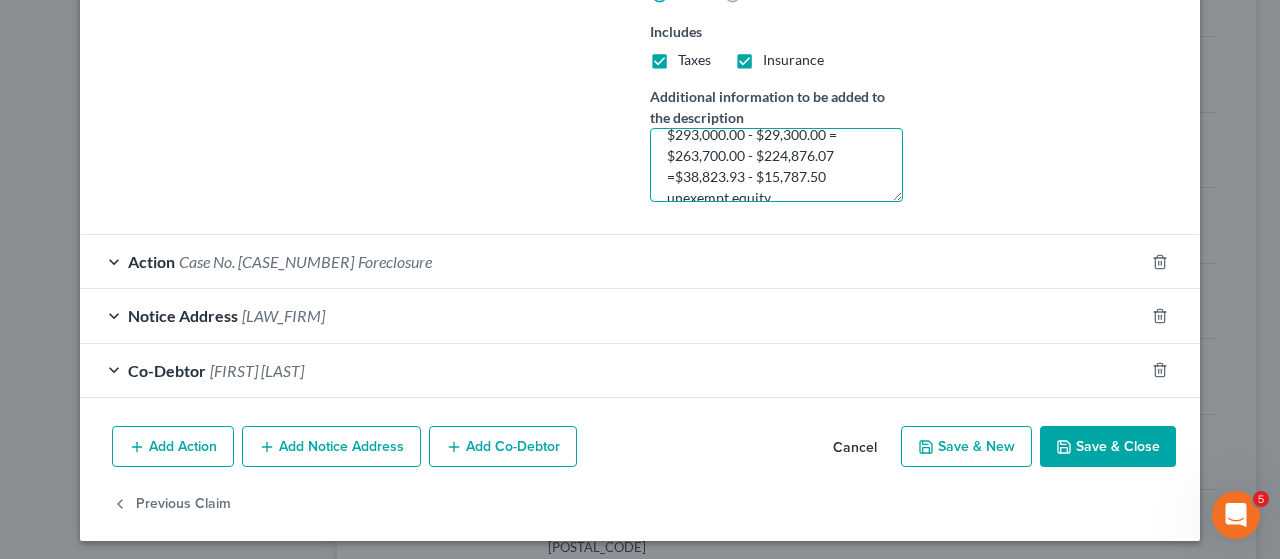 drag, startPoint x: 820, startPoint y: 168, endPoint x: 912, endPoint y: 170, distance: 92.021736 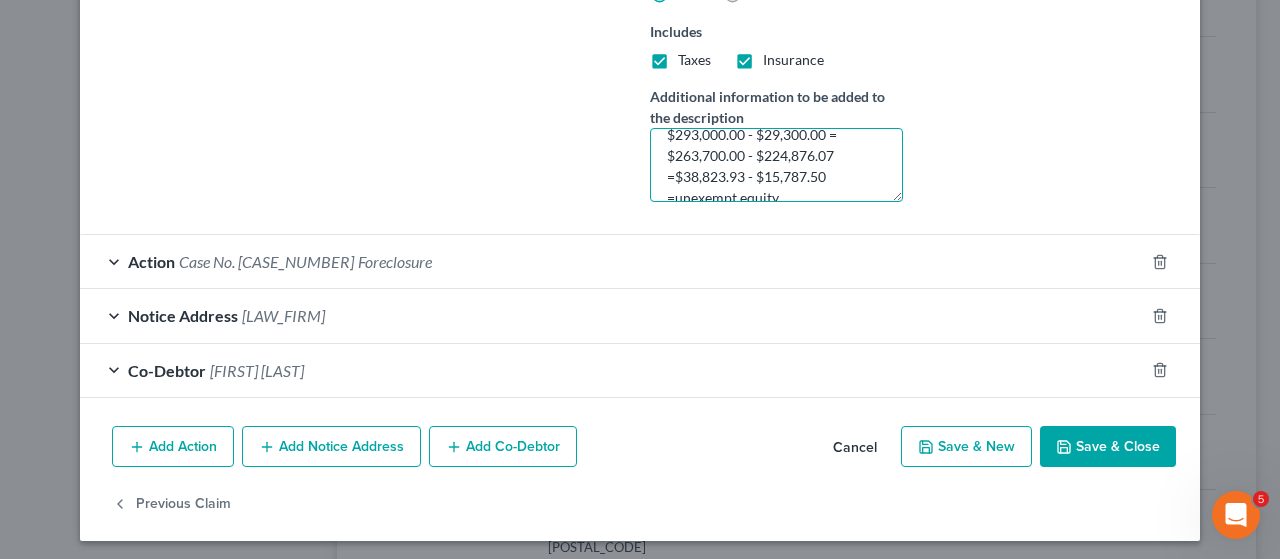 scroll, scrollTop: 24, scrollLeft: 0, axis: vertical 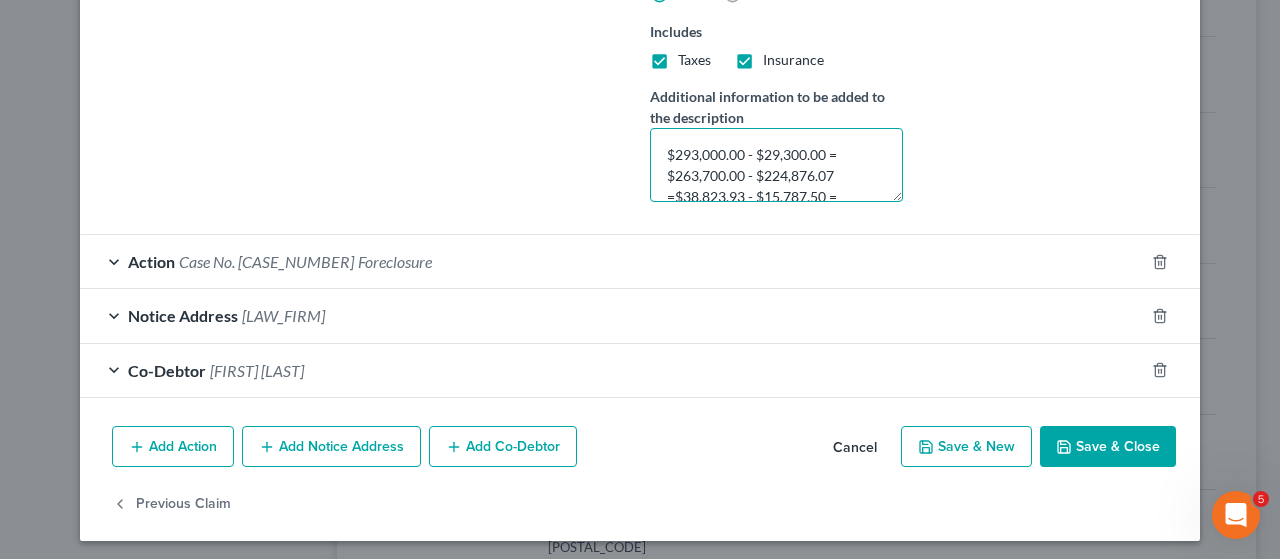 type on "$293,000.00 - $29,300.00 = $263,700.00 - $224,876.07 =$38,823.93 - $15,787.50 = $23,036.43 unexempt equity" 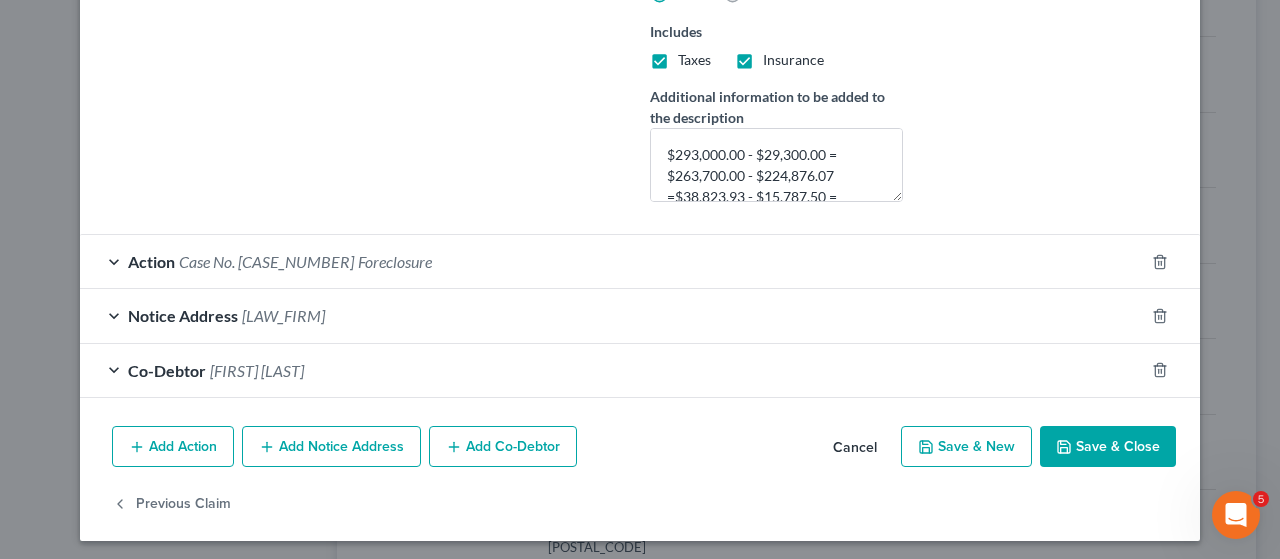 click on "Save & Close" at bounding box center (1108, 447) 